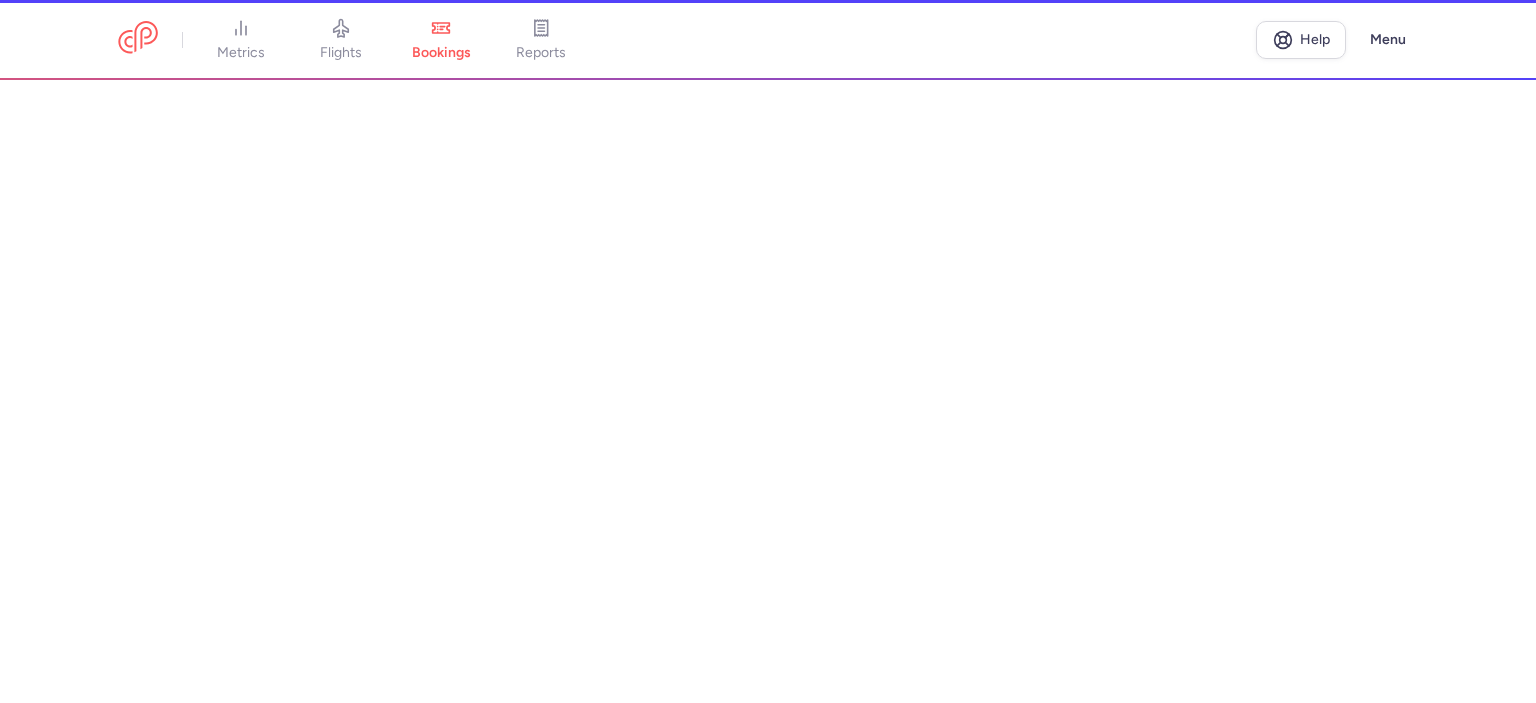 scroll, scrollTop: 0, scrollLeft: 0, axis: both 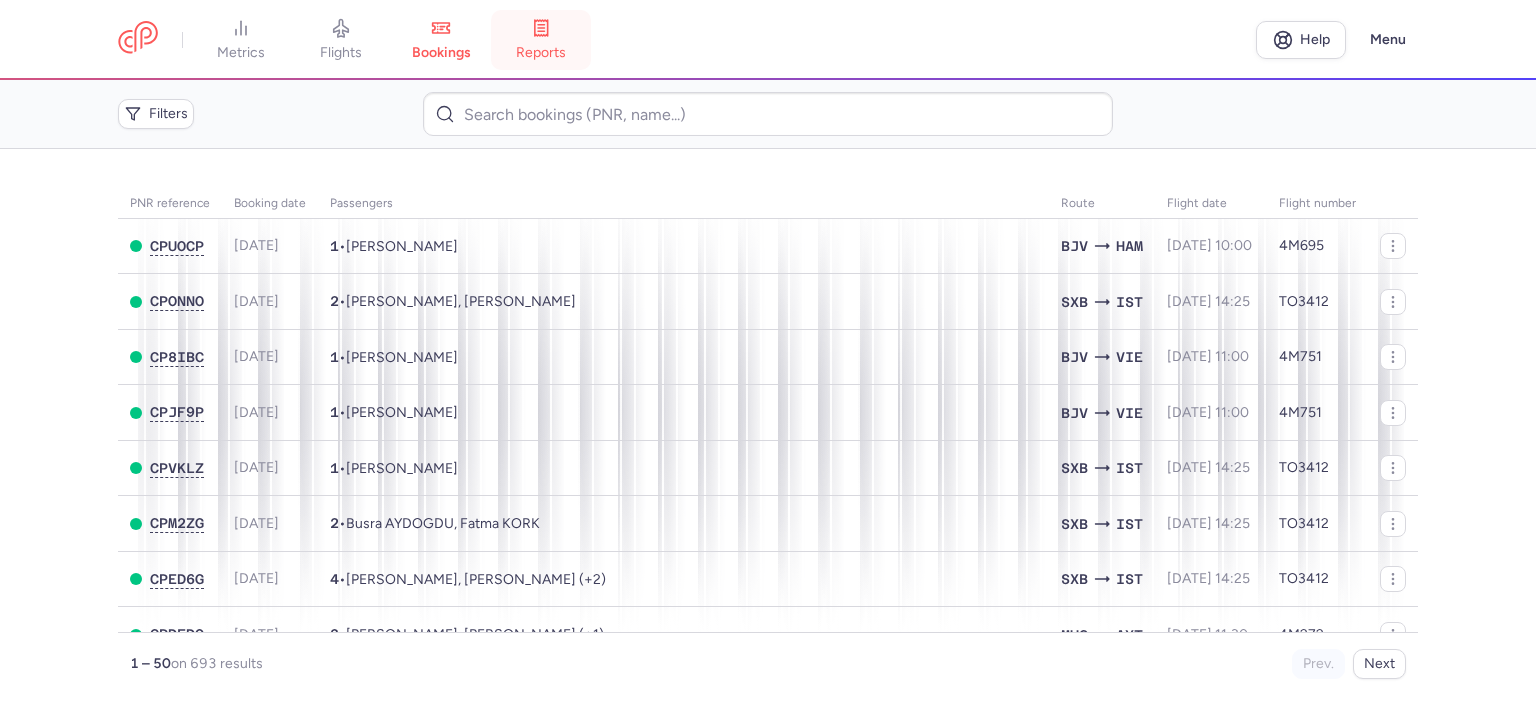 click on "reports" at bounding box center [541, 40] 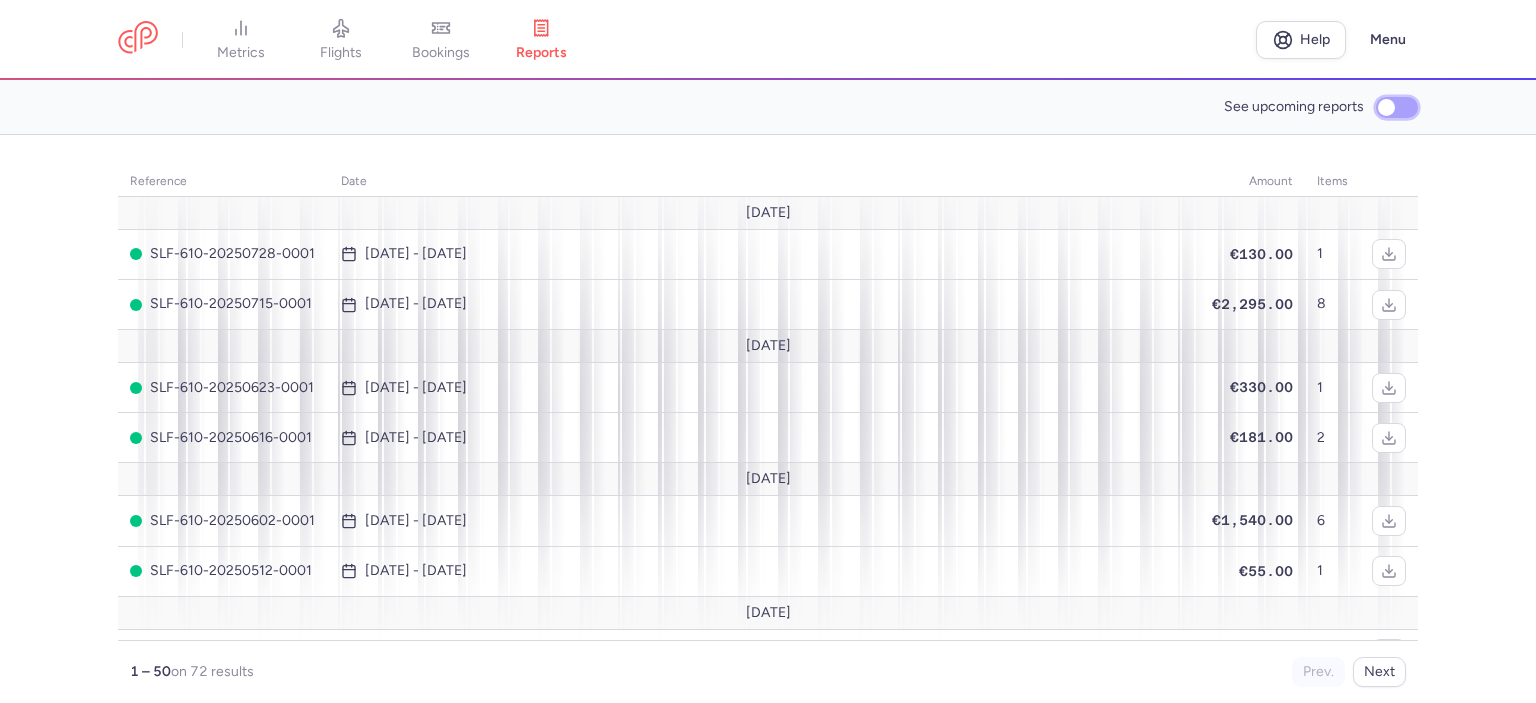 click on "See upcoming reports" at bounding box center [1397, 107] 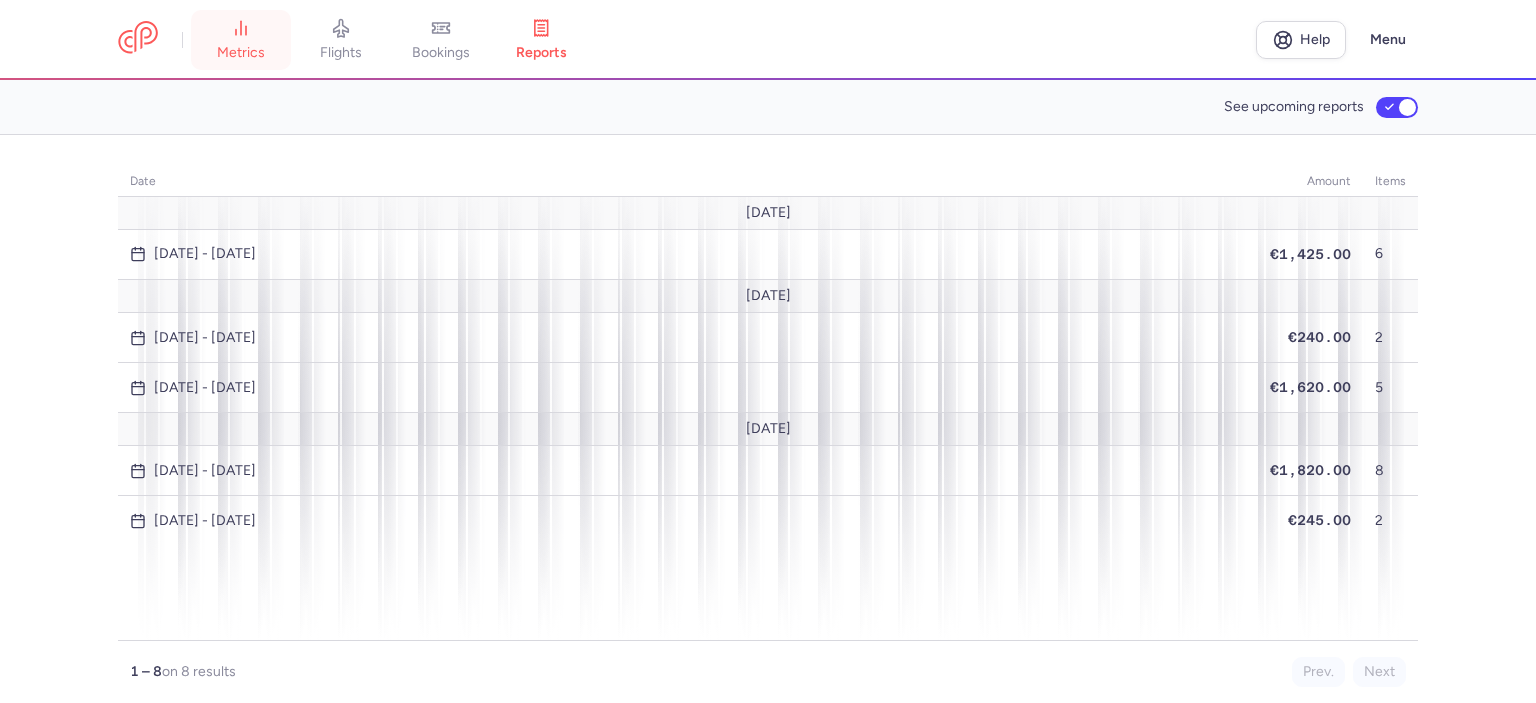click on "metrics" at bounding box center [241, 40] 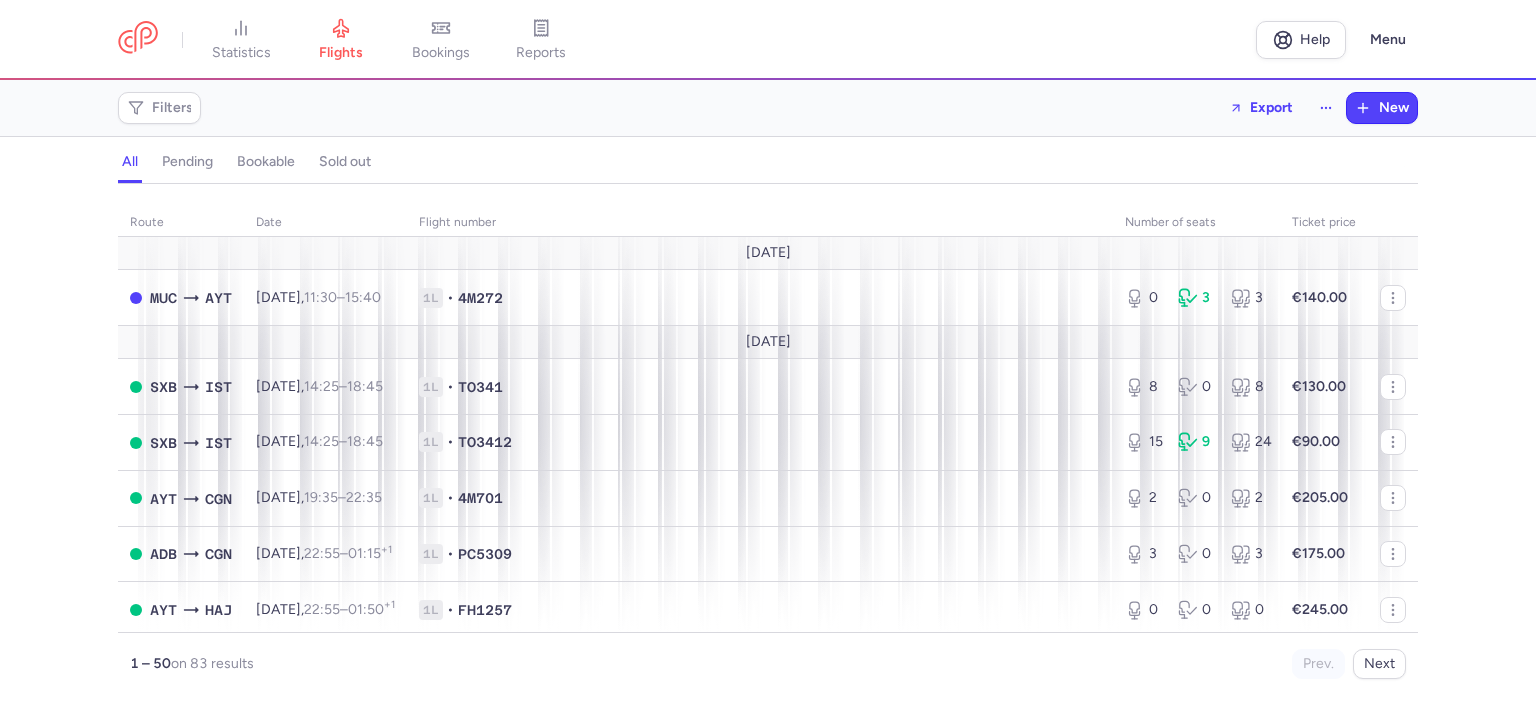 scroll, scrollTop: 0, scrollLeft: 0, axis: both 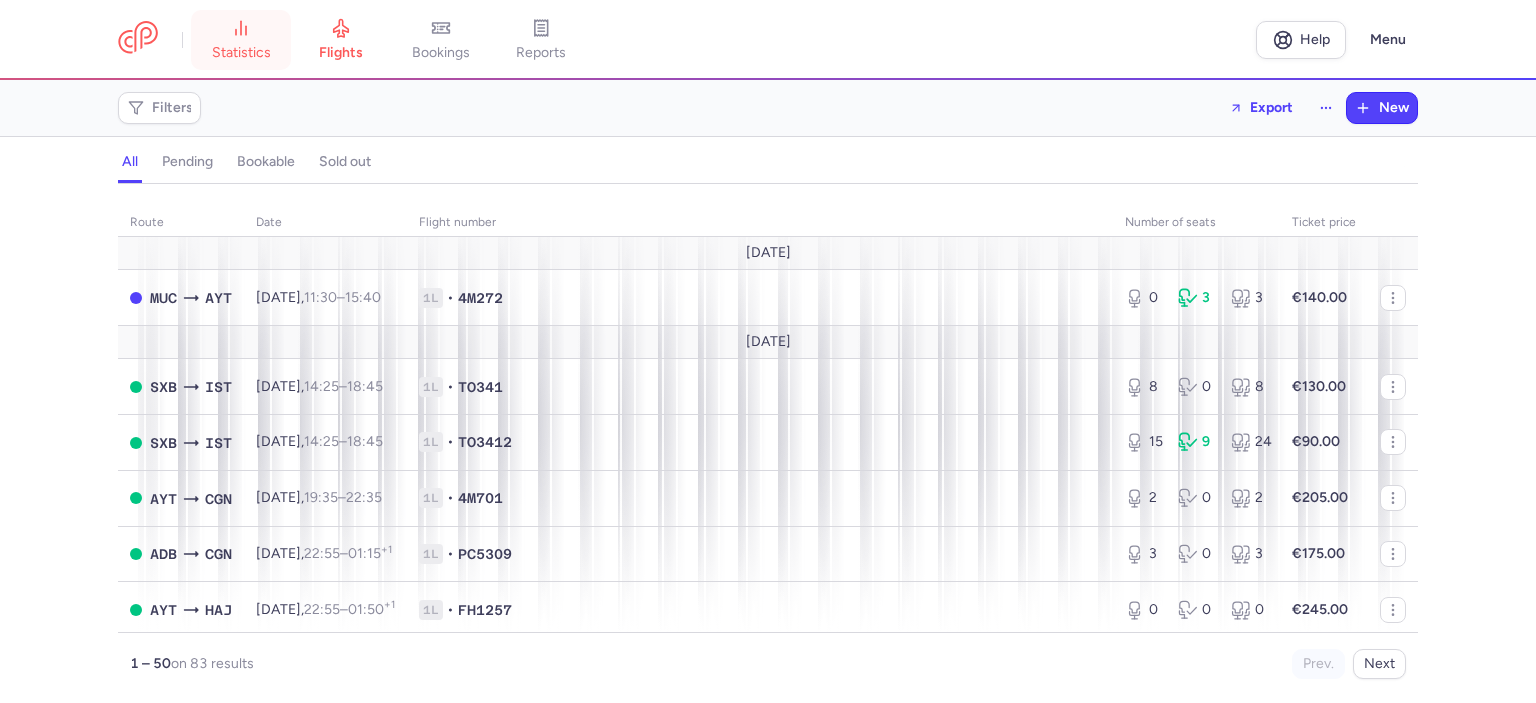click on "statistics" at bounding box center [241, 53] 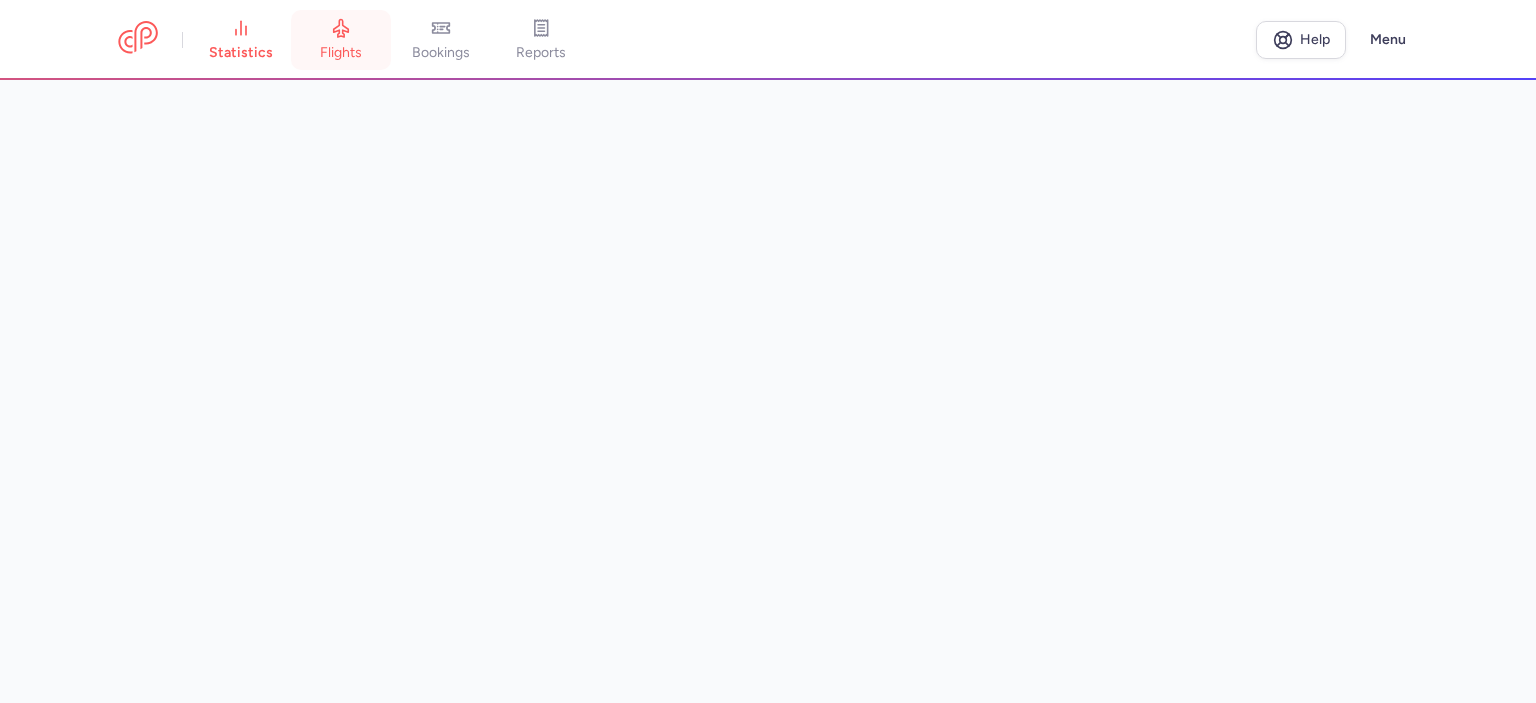 click on "flights" at bounding box center (341, 40) 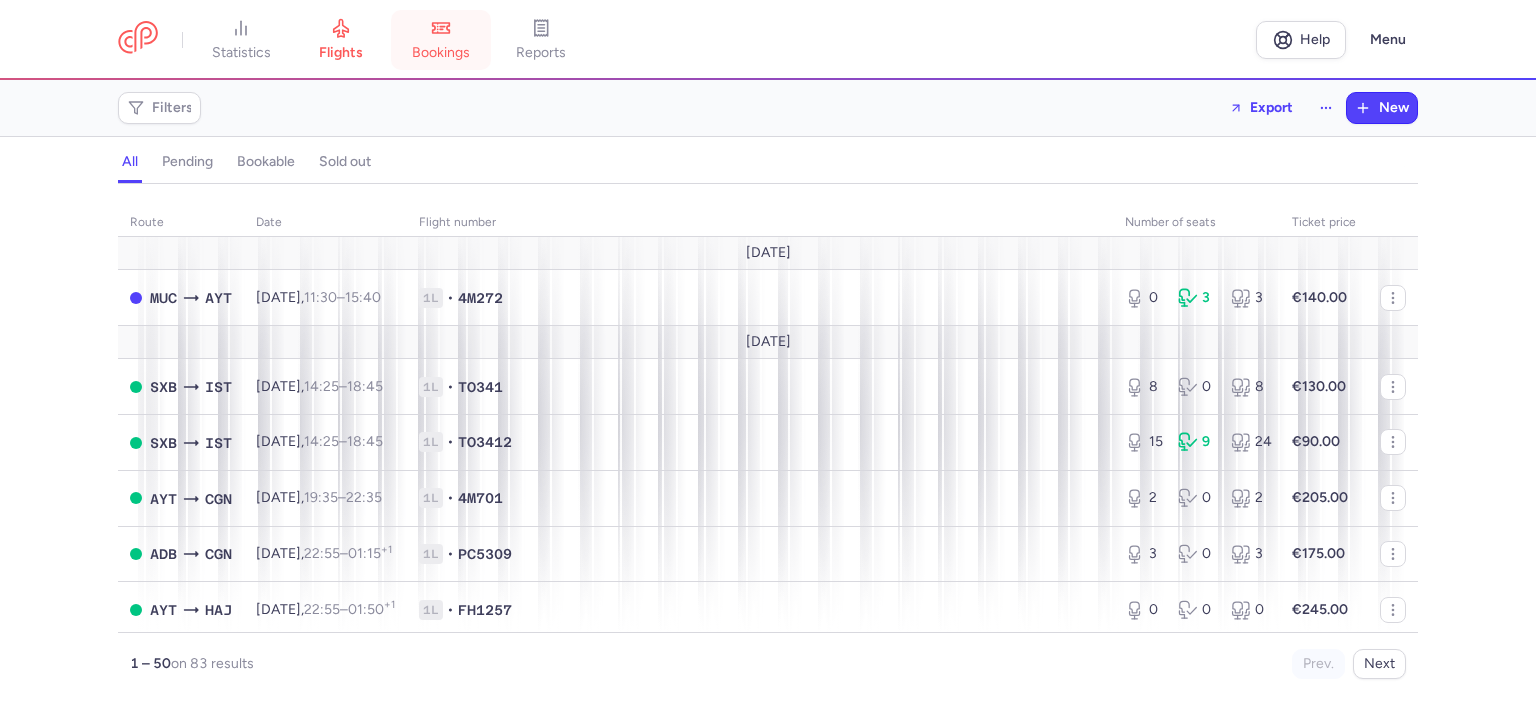 click 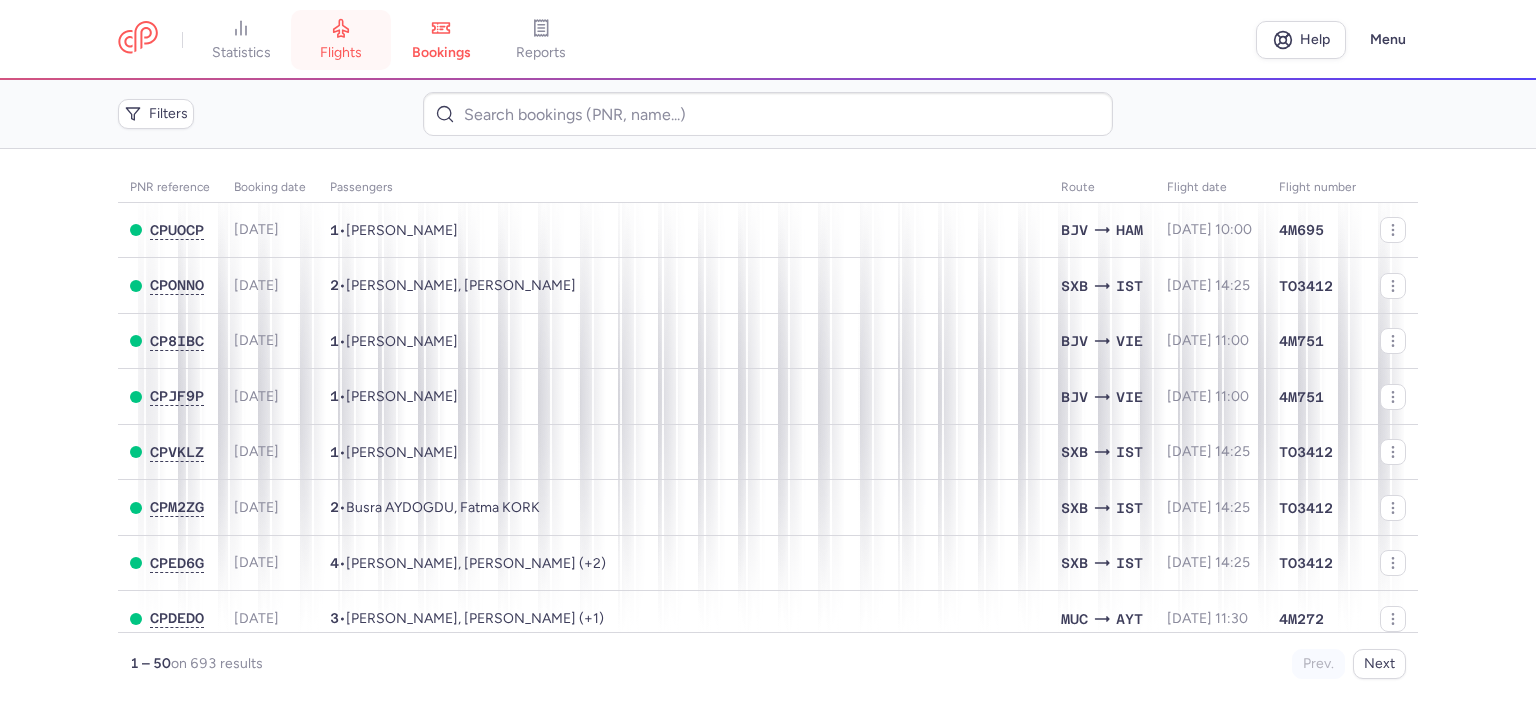 click on "flights" at bounding box center [341, 53] 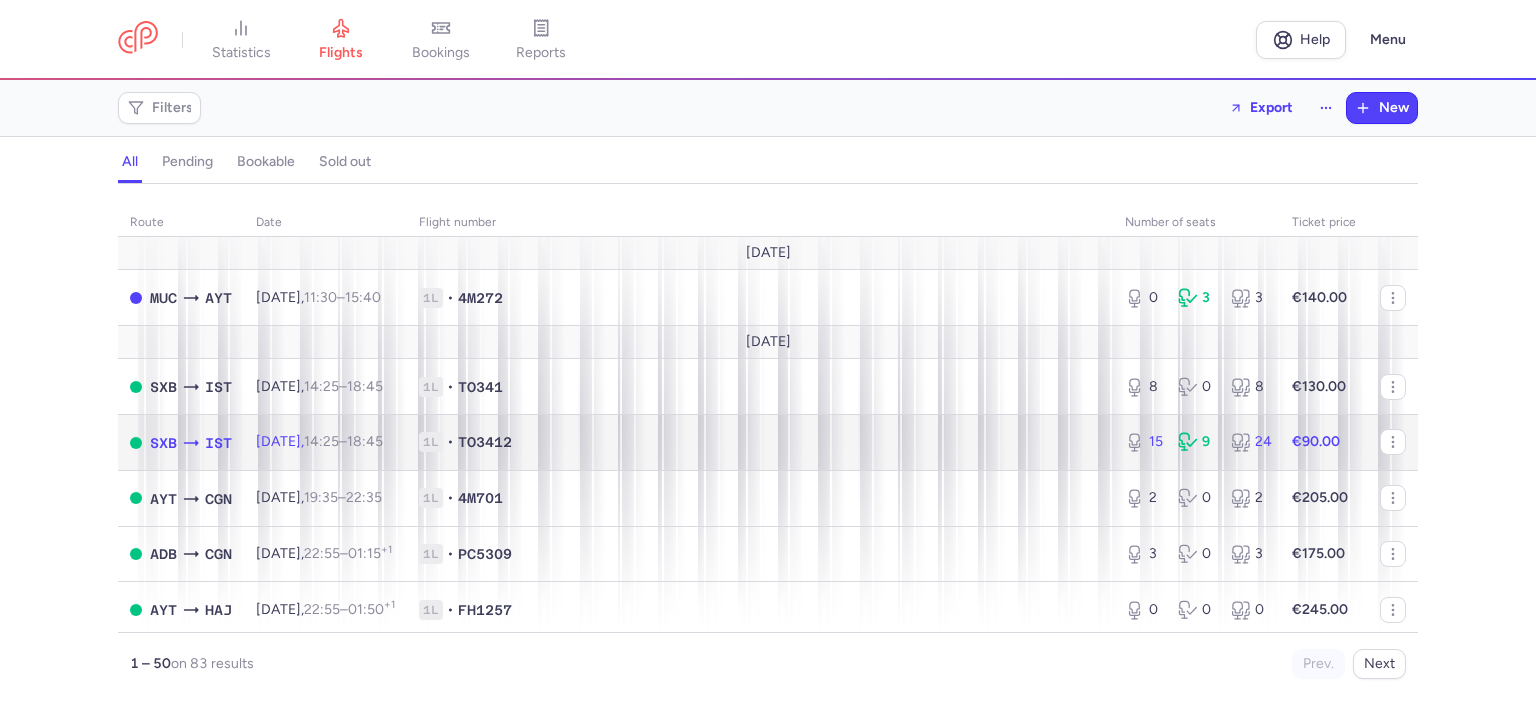 click on "1L • TO3412" 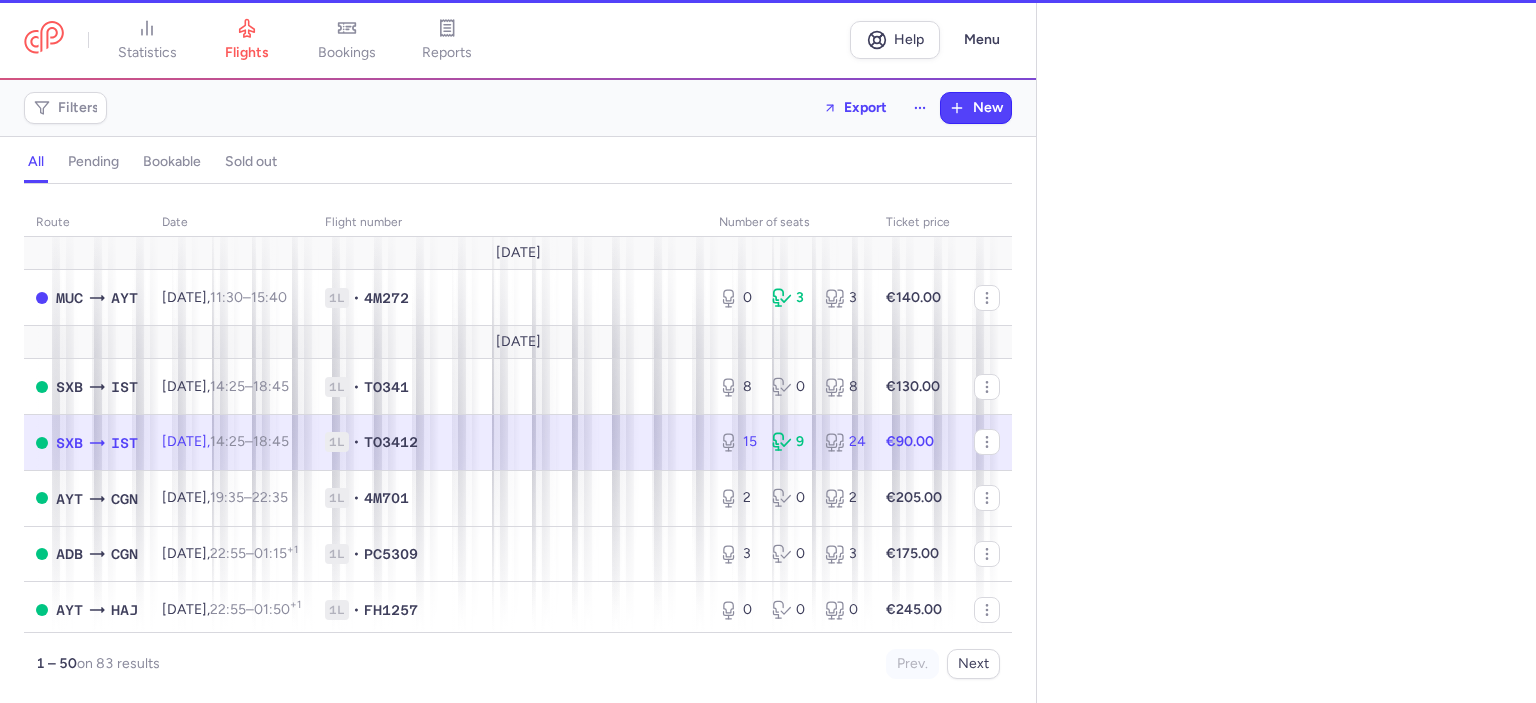 select on "days" 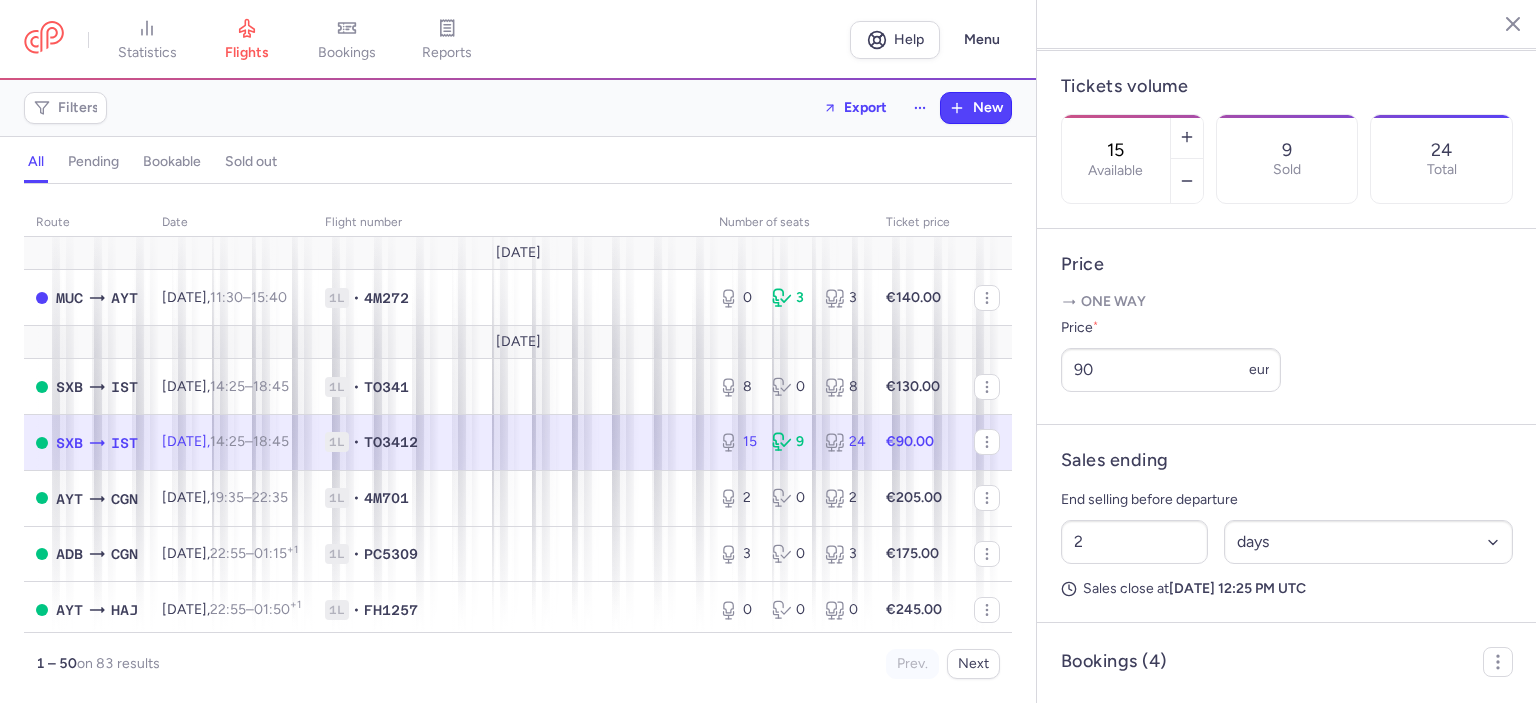 scroll, scrollTop: 610, scrollLeft: 0, axis: vertical 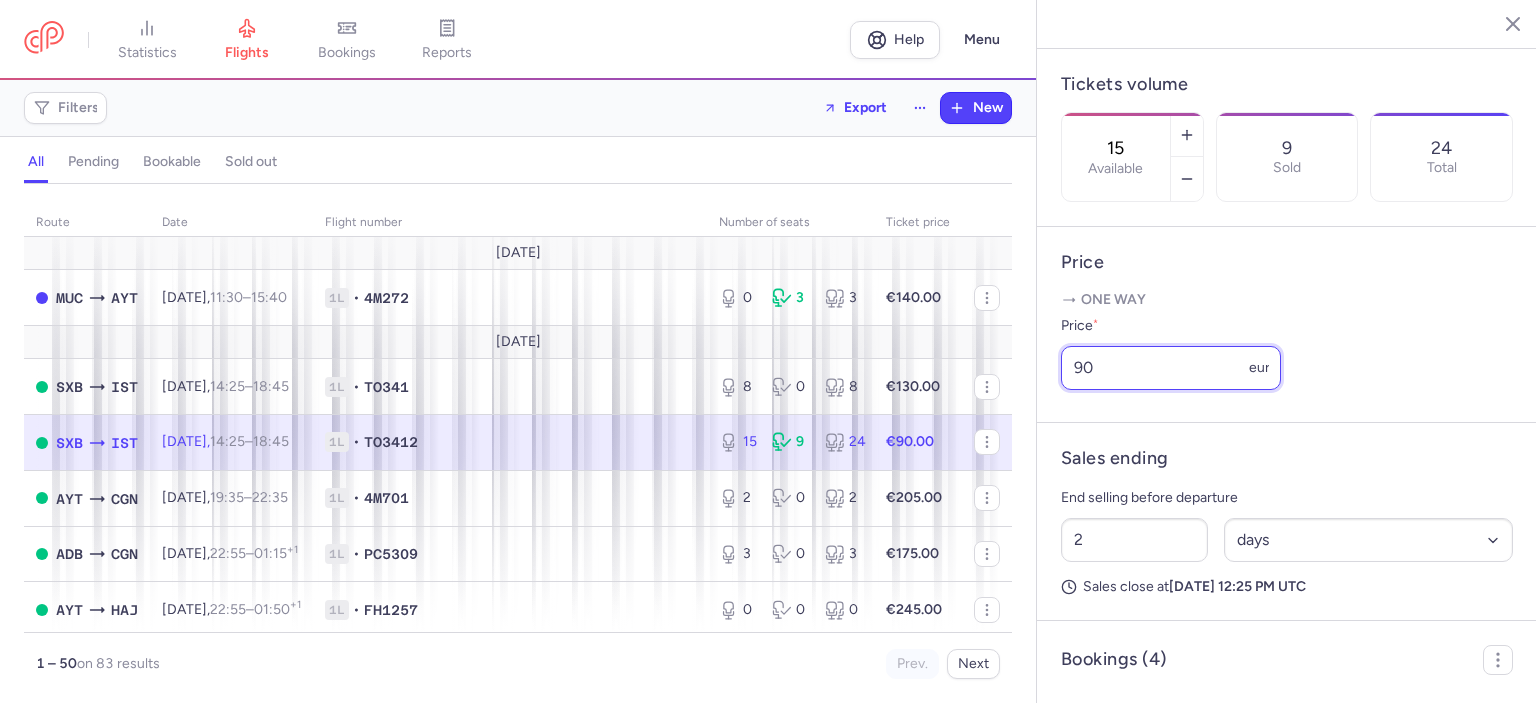 click on "90" at bounding box center [1171, 368] 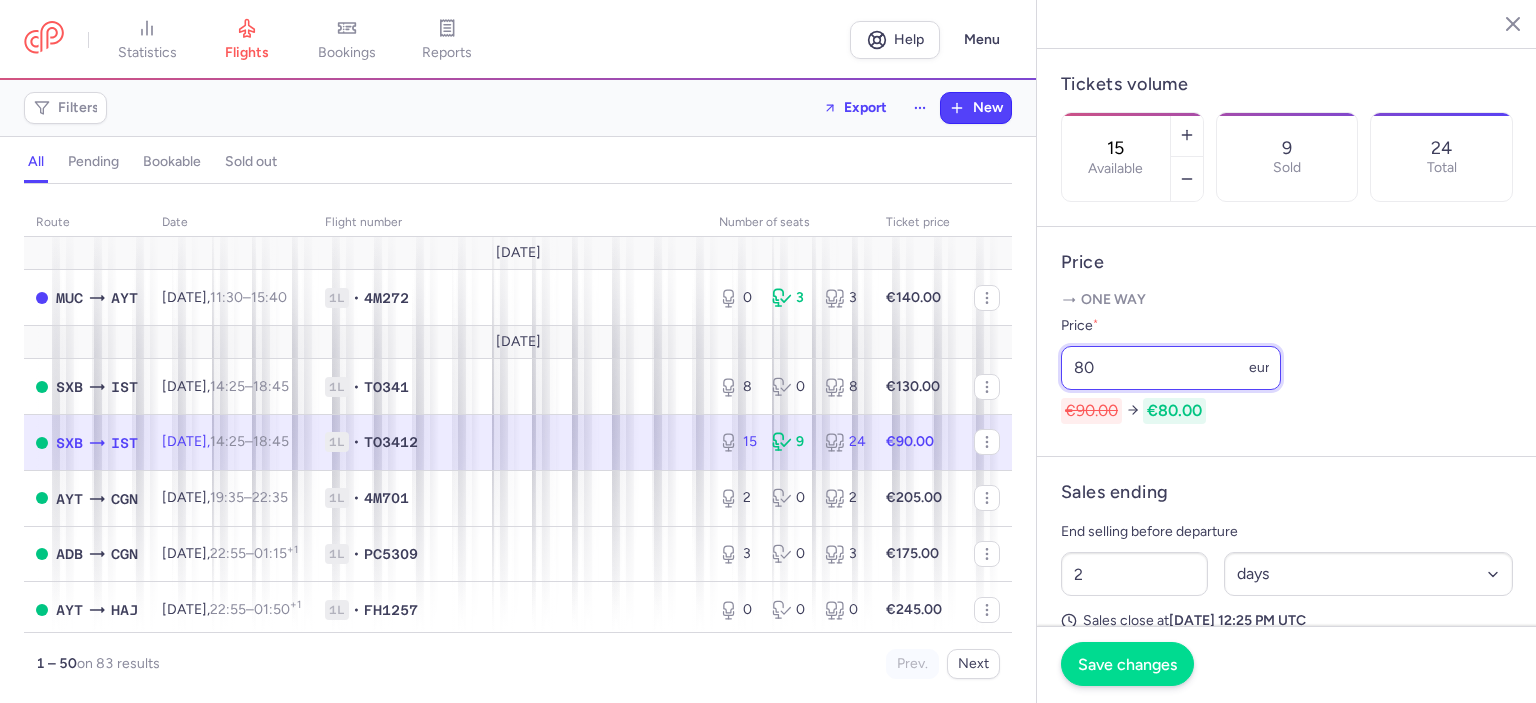 type on "80" 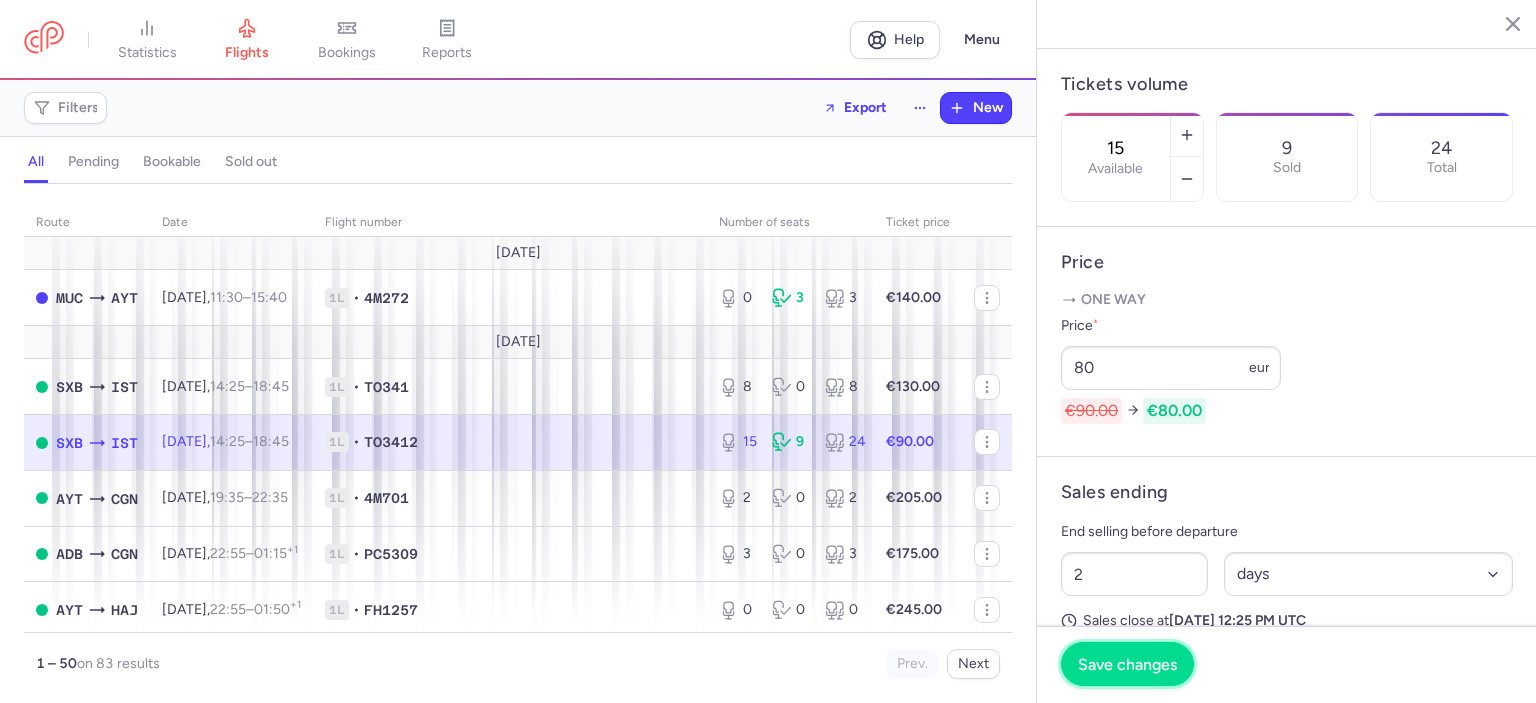 click on "Save changes" at bounding box center (1127, 664) 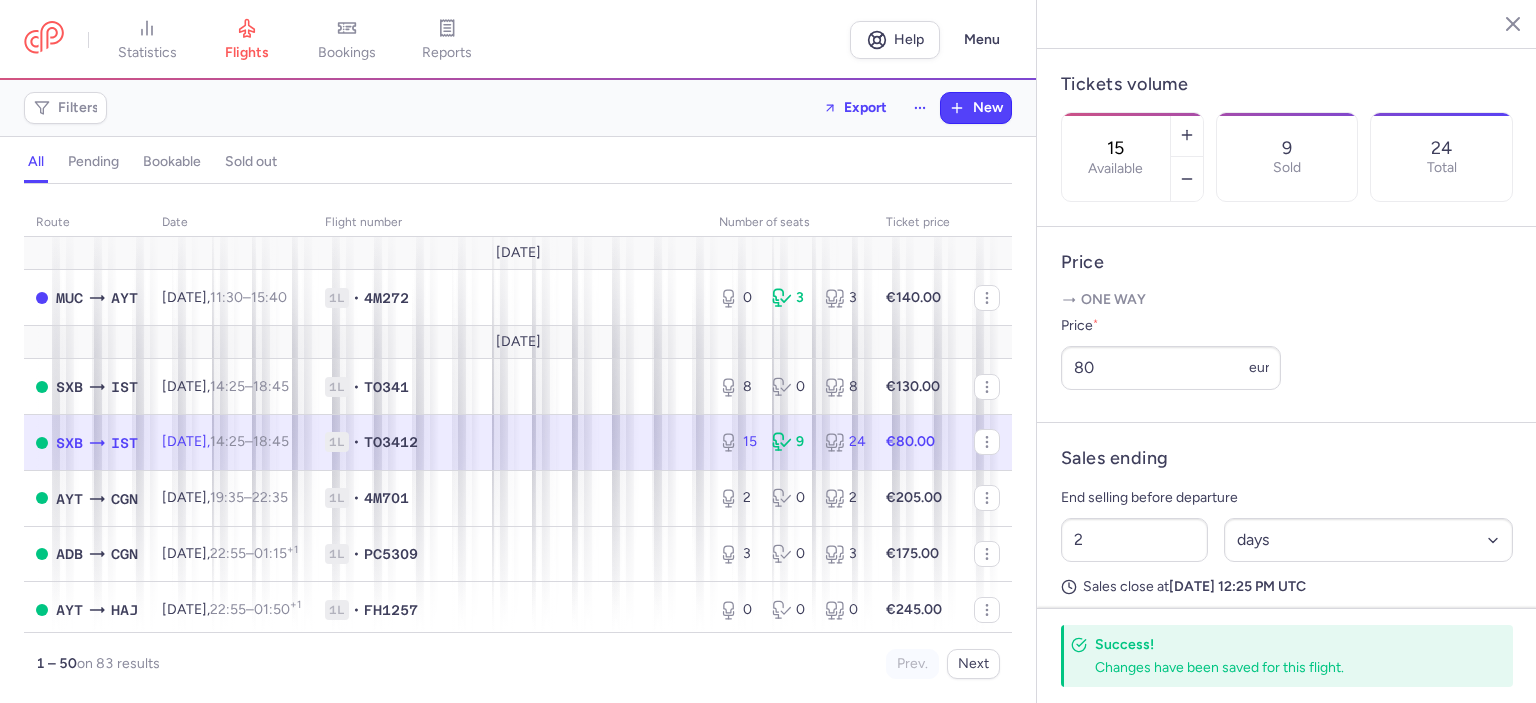 click 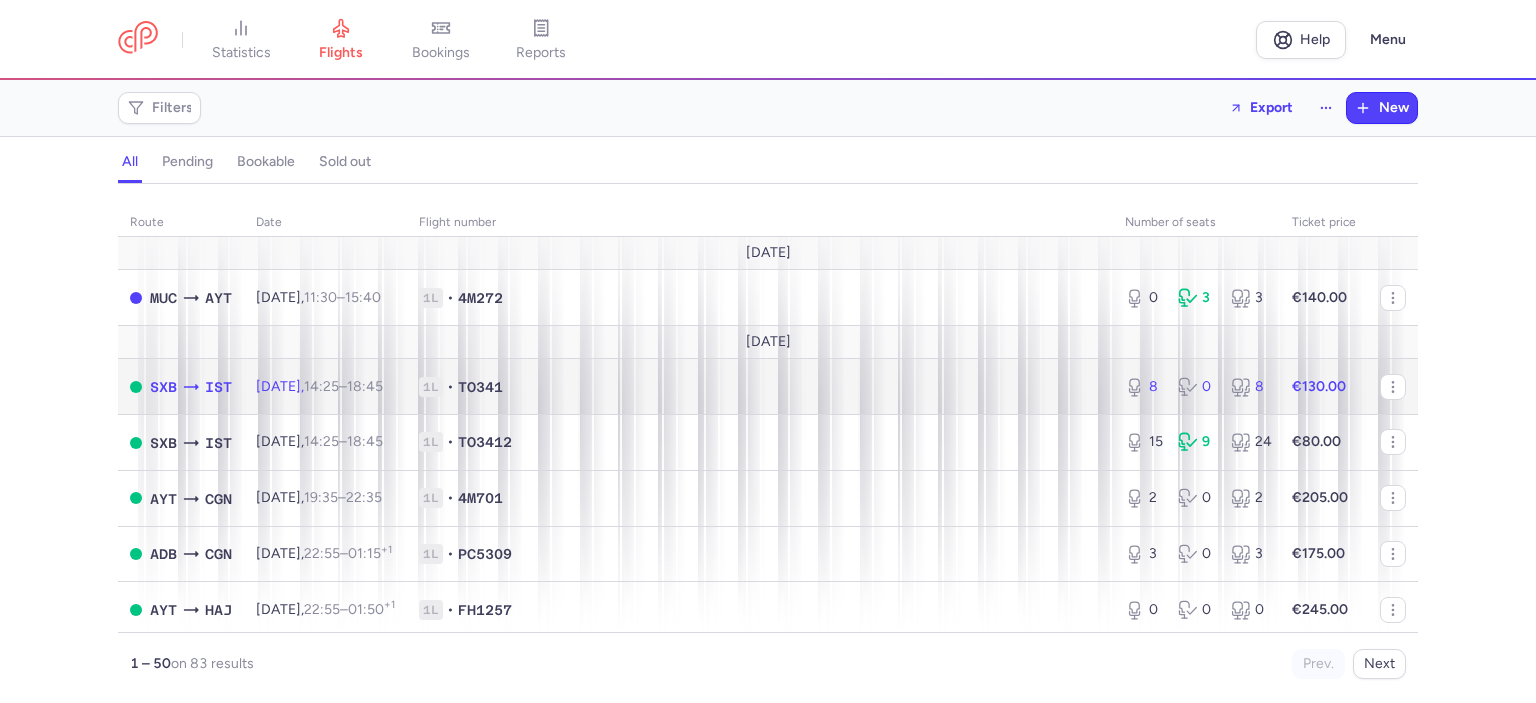 click on "1L • TO341" 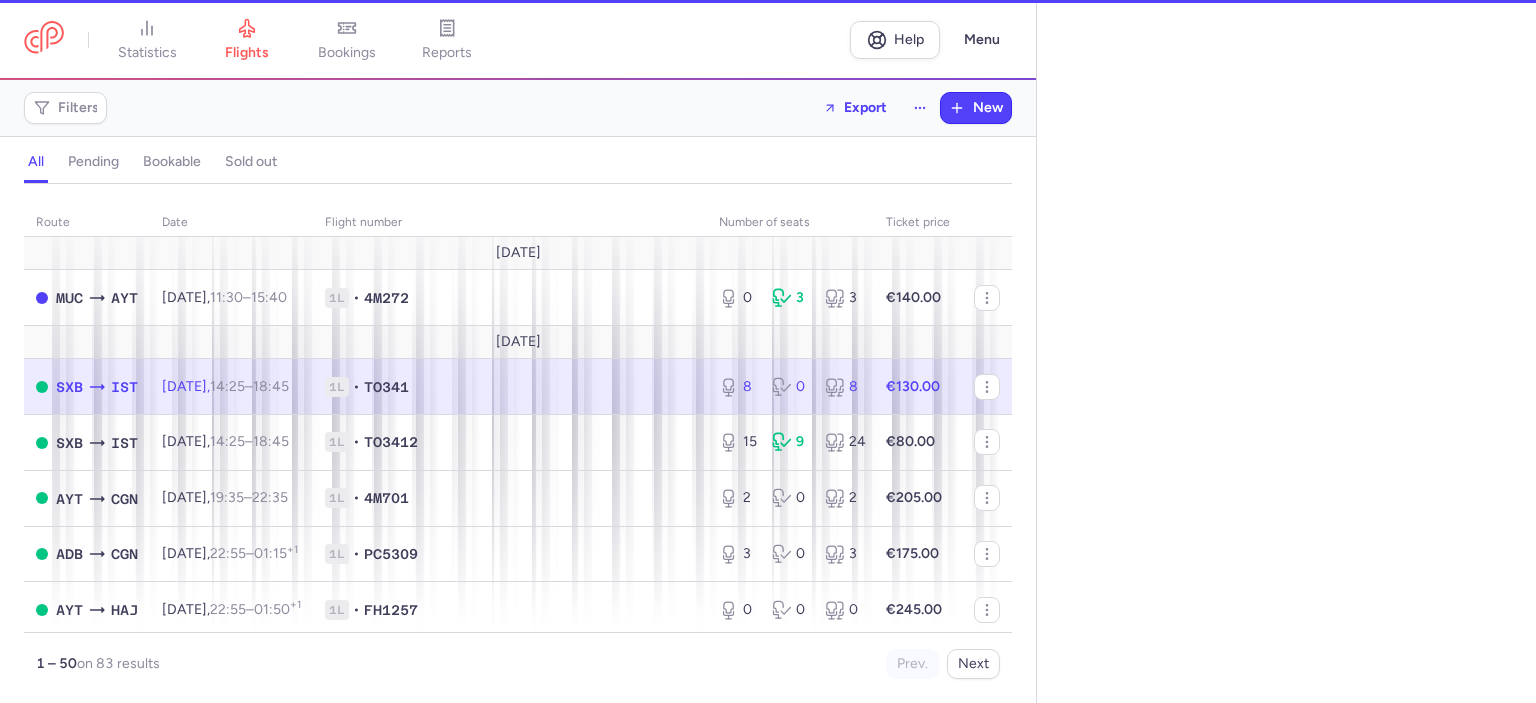 select on "days" 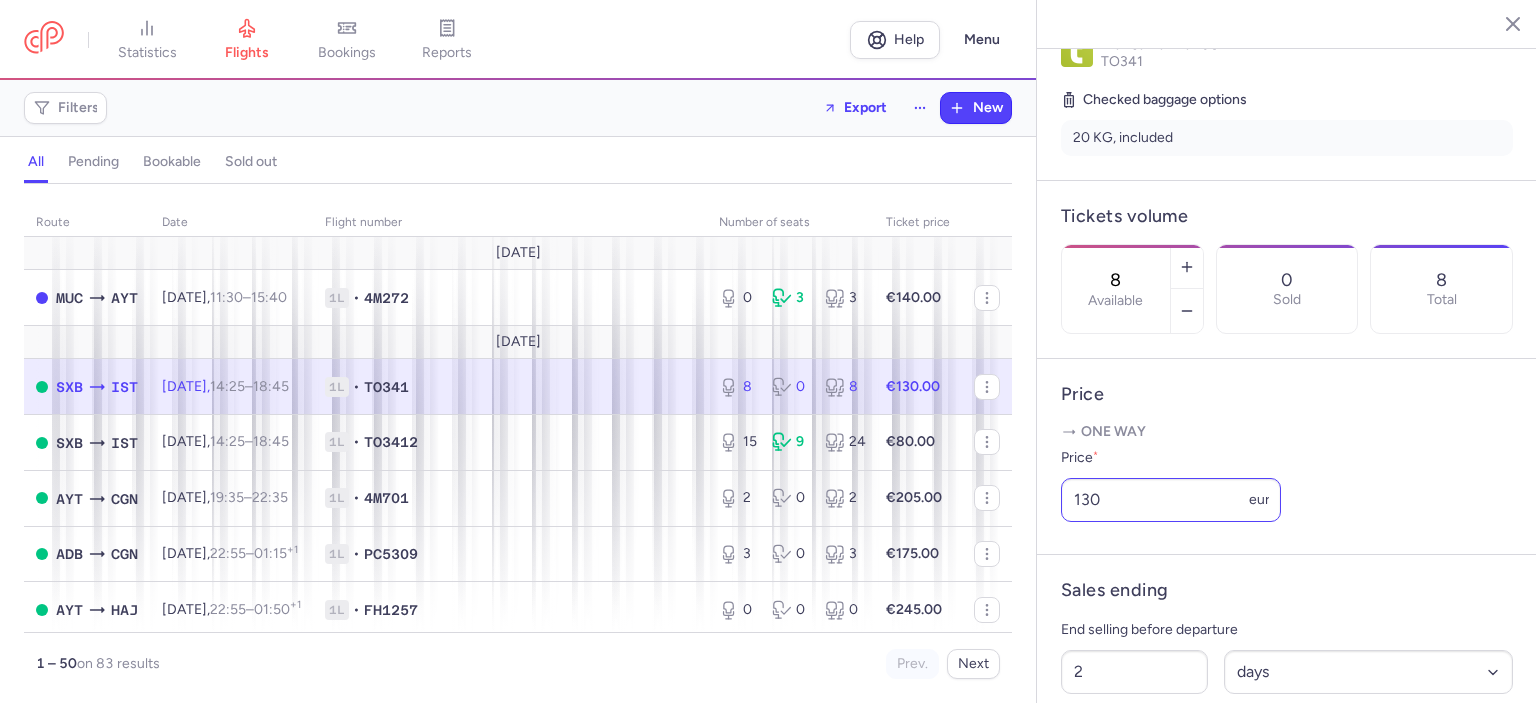 scroll, scrollTop: 459, scrollLeft: 0, axis: vertical 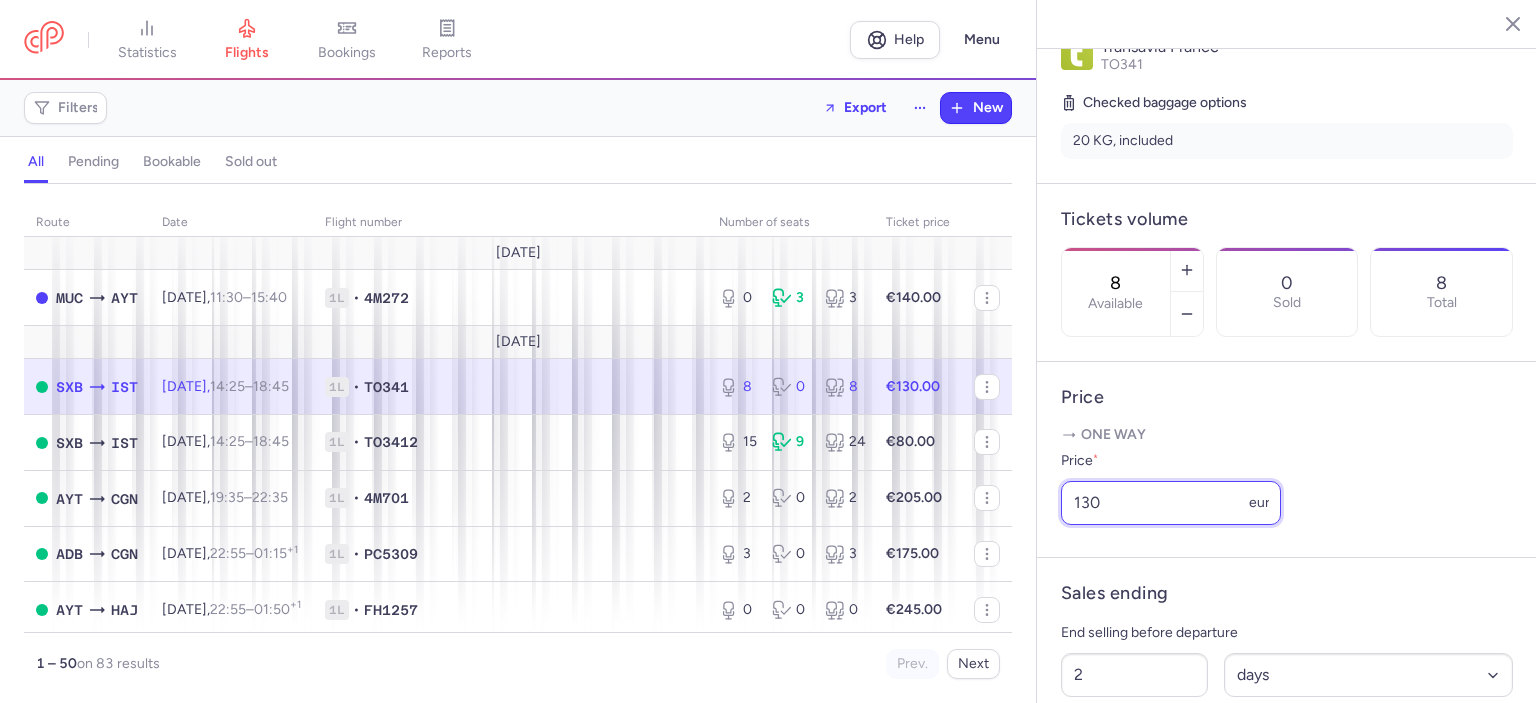 click on "130" at bounding box center (1171, 503) 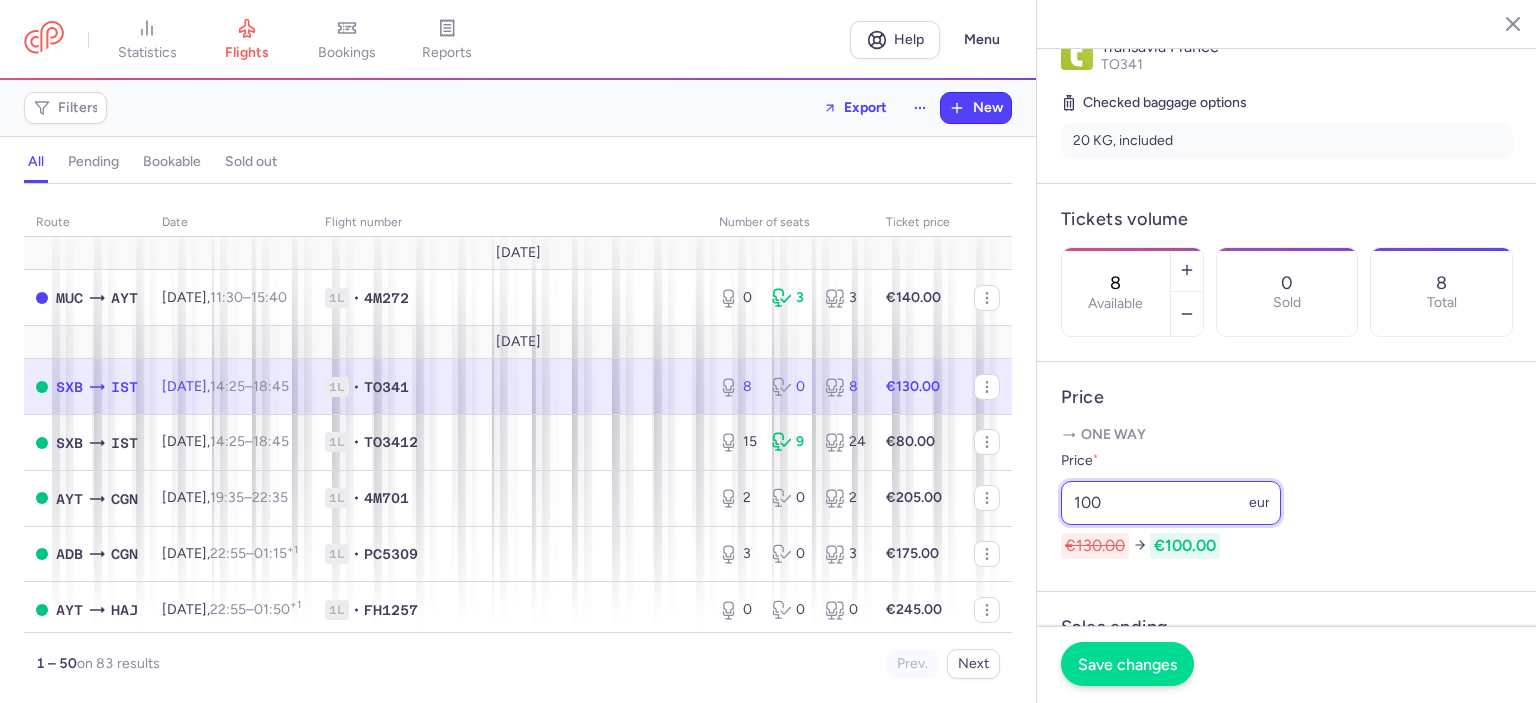 type on "100" 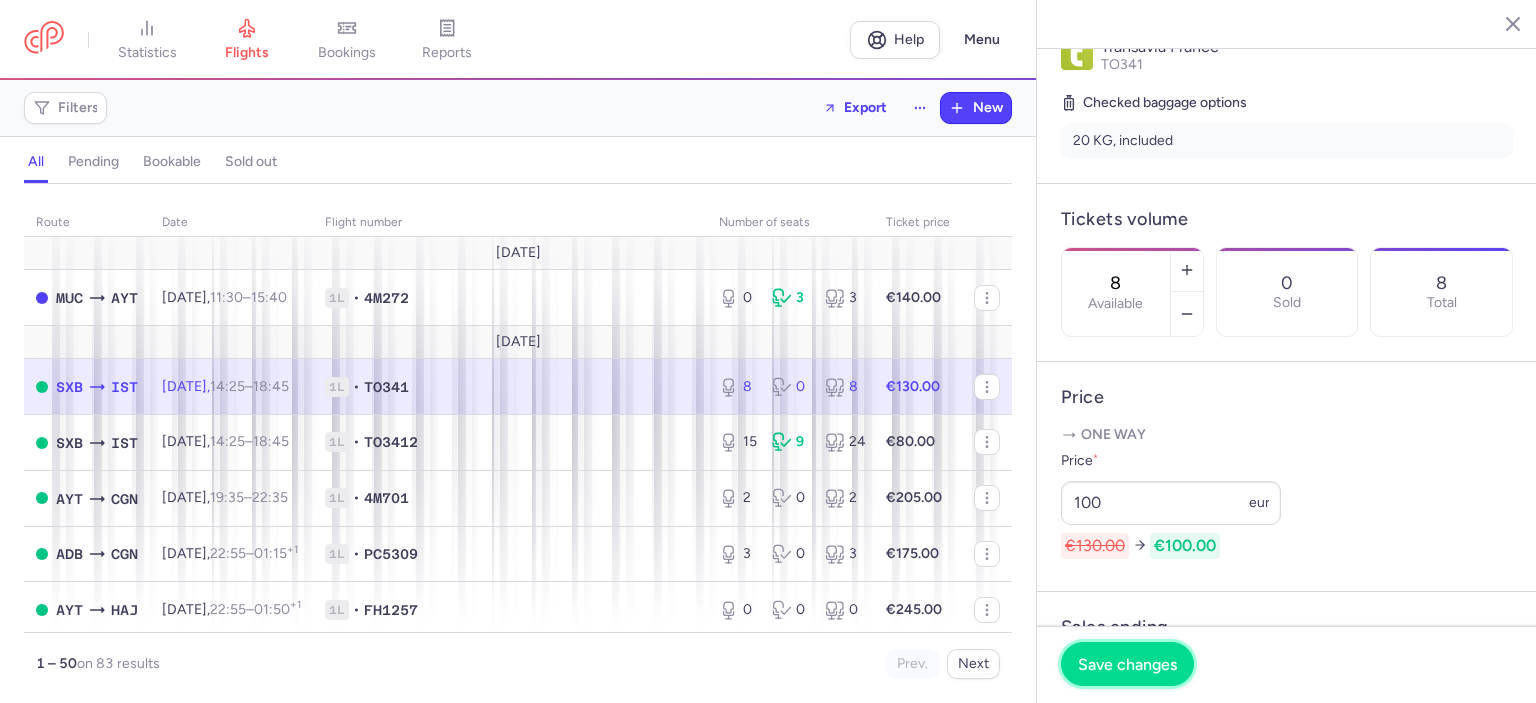 click on "Save changes" at bounding box center [1127, 664] 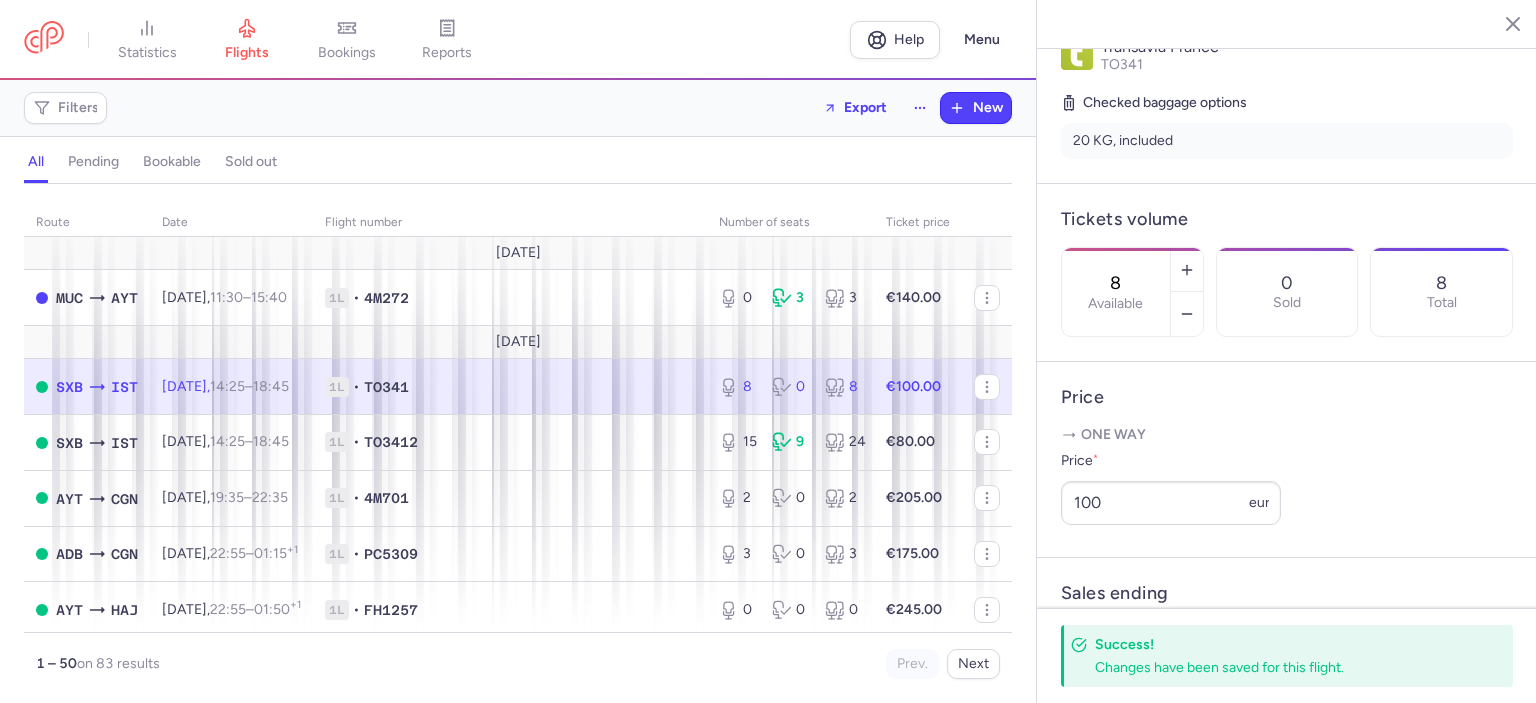 click 